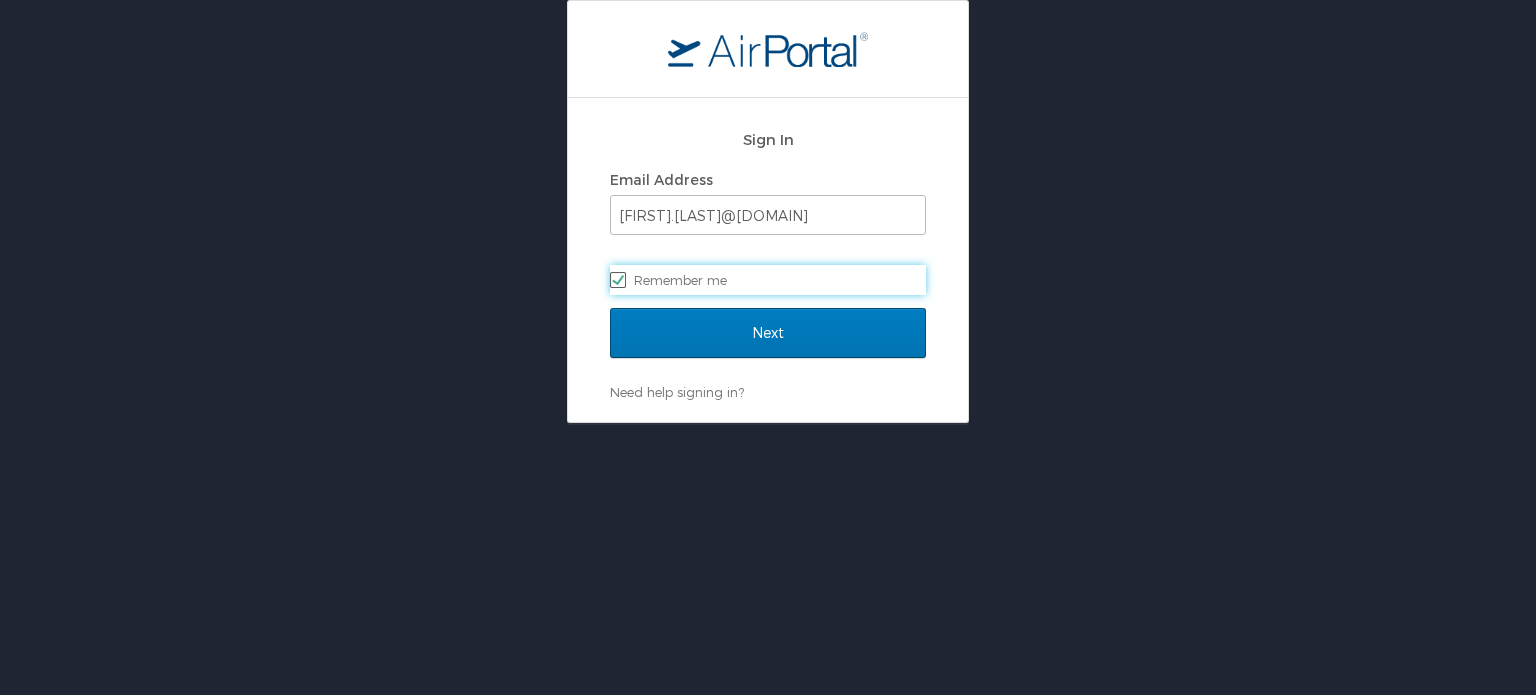scroll, scrollTop: 0, scrollLeft: 0, axis: both 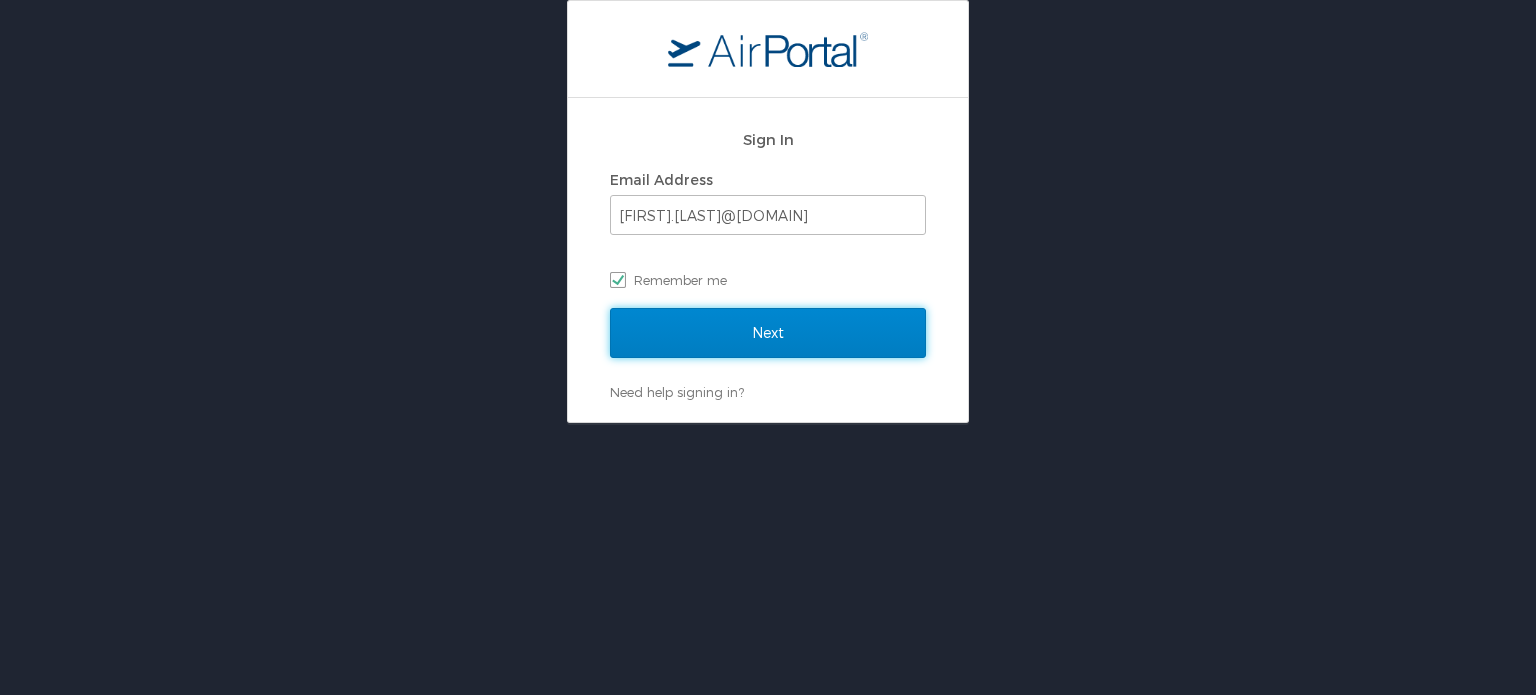 click on "Next" at bounding box center (768, 333) 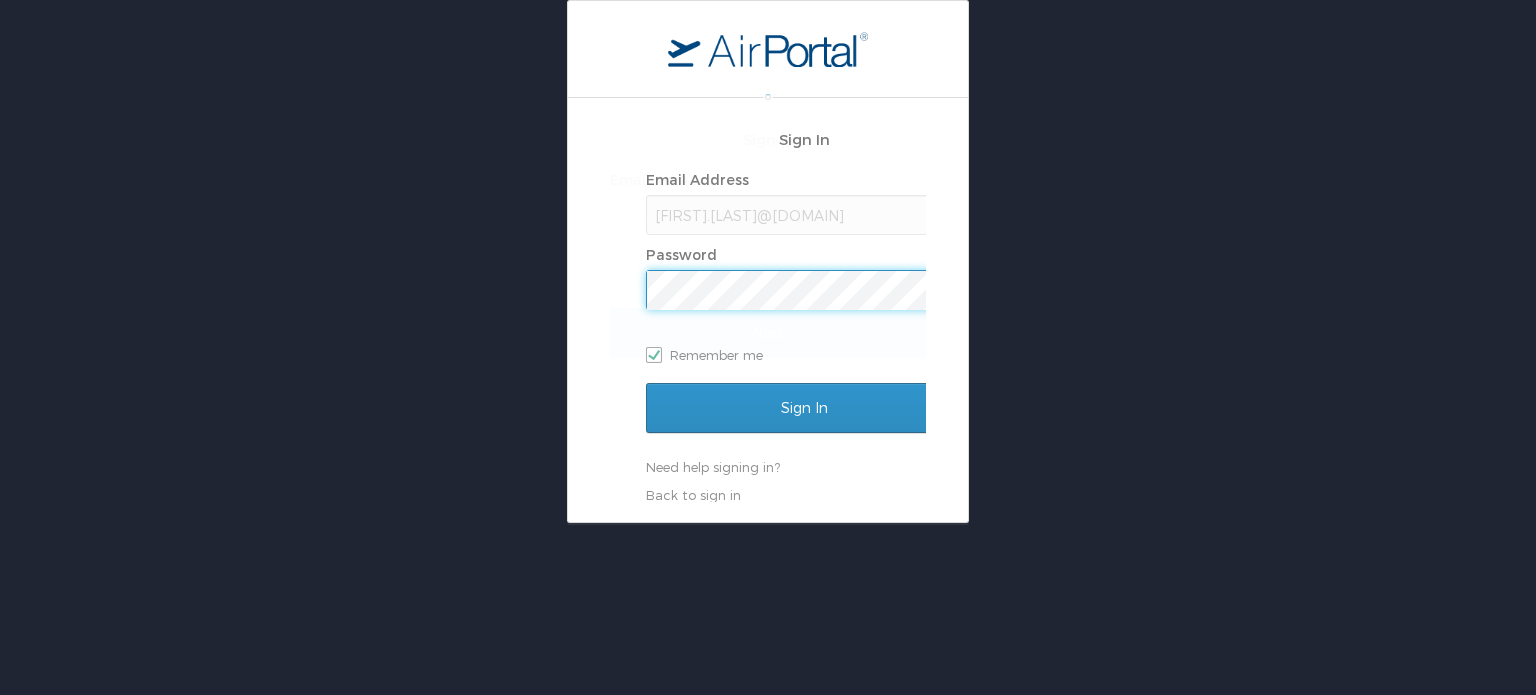 scroll, scrollTop: 0, scrollLeft: 0, axis: both 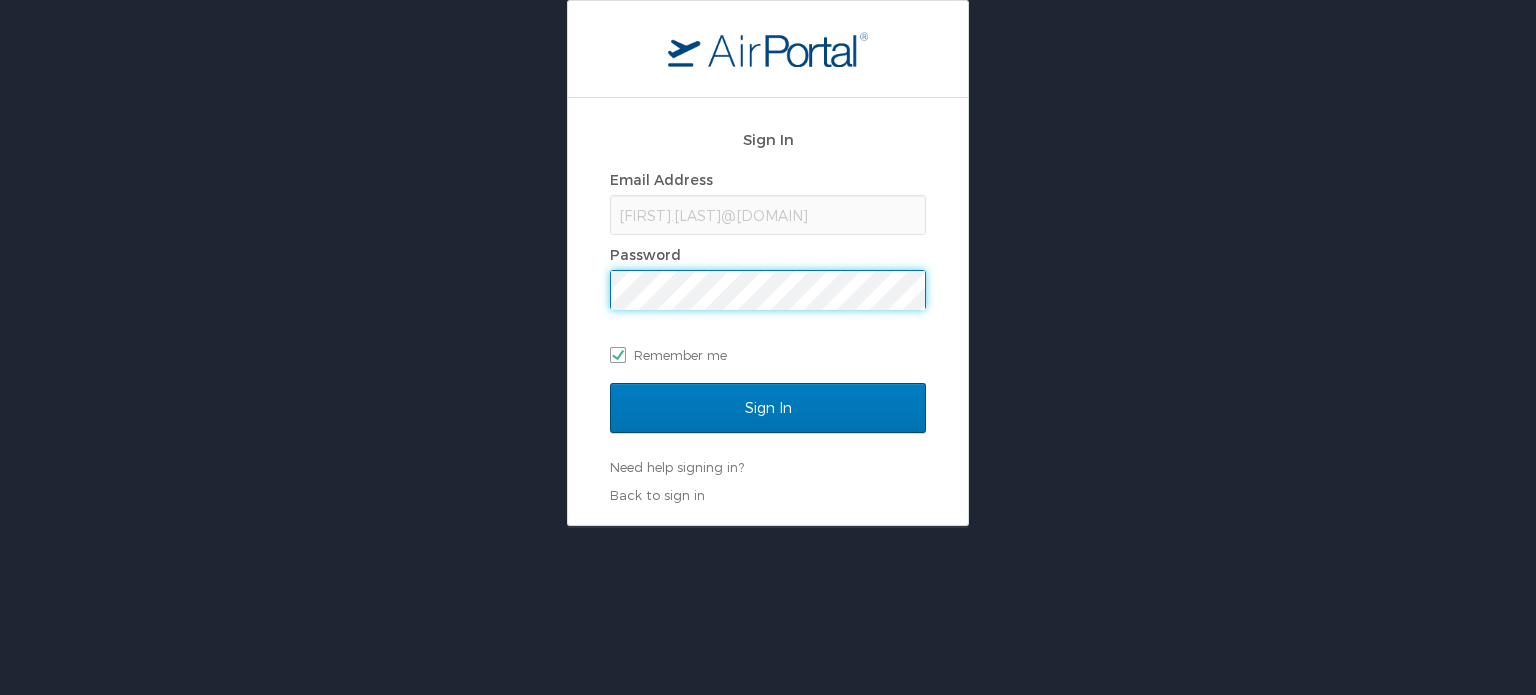 click on "Sign In" at bounding box center [768, 408] 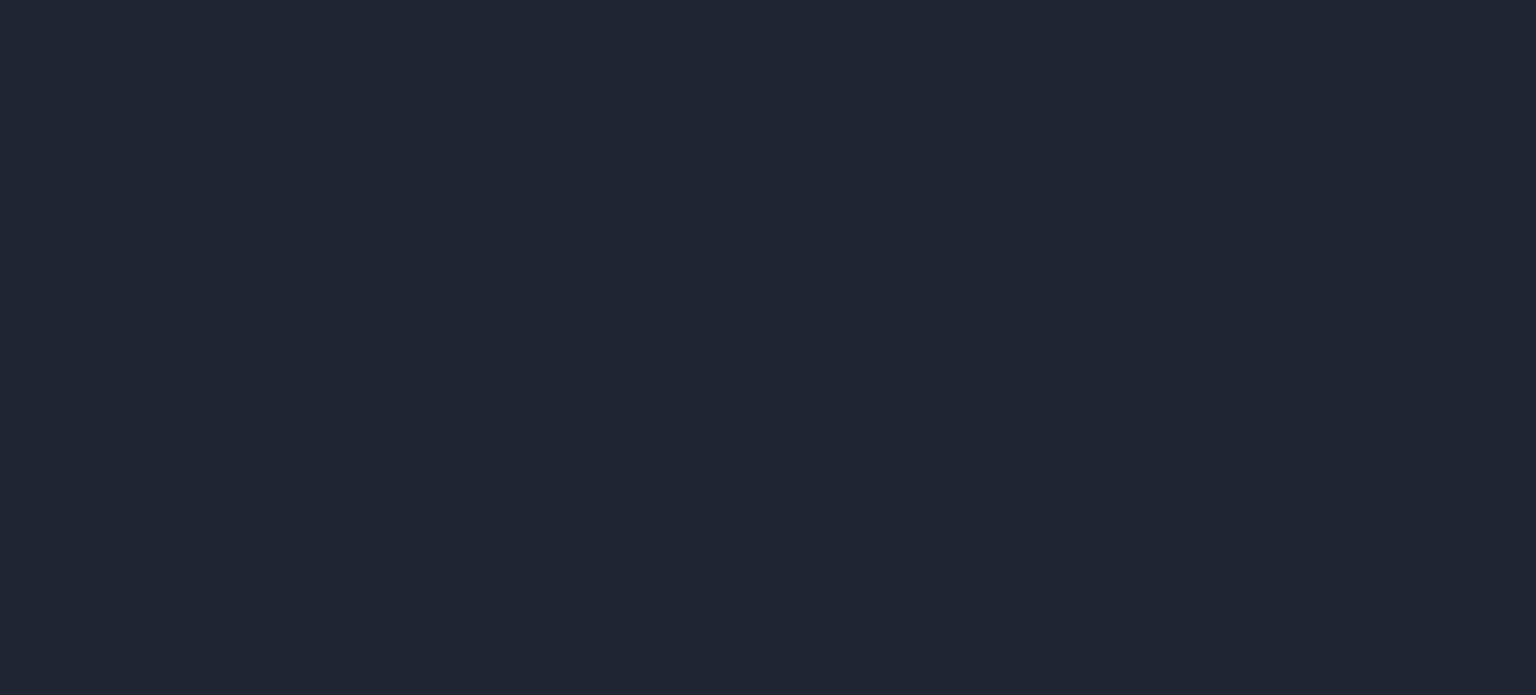 scroll, scrollTop: 0, scrollLeft: 0, axis: both 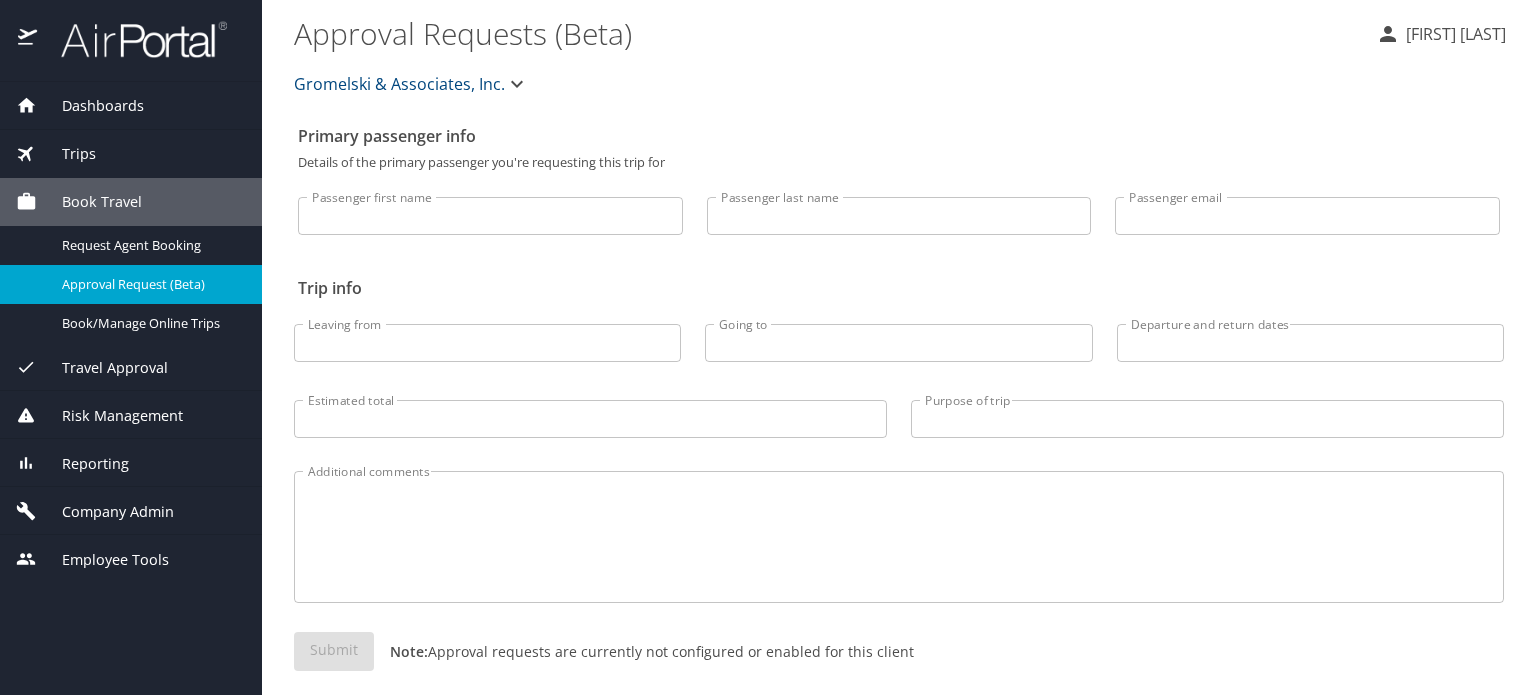 click on "Dashboards" at bounding box center [90, 106] 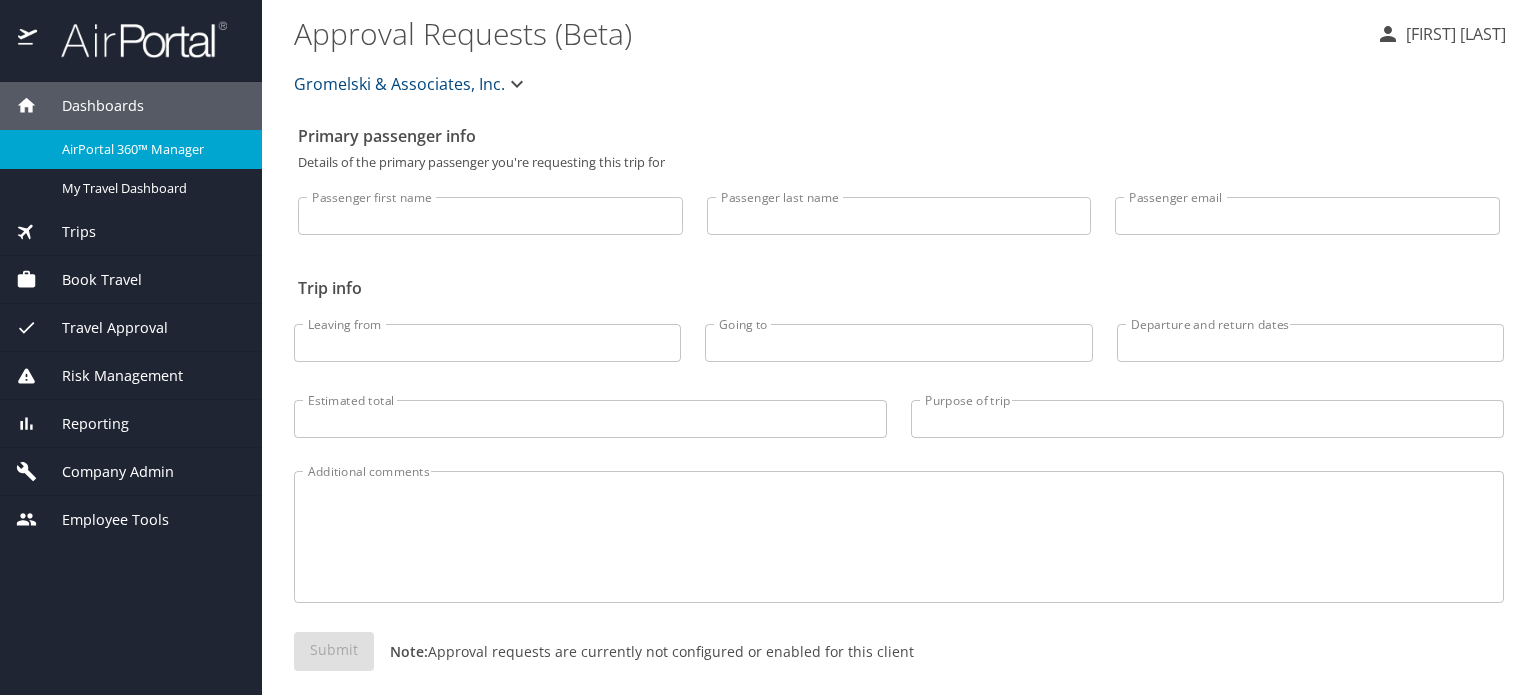 click on "AirPortal 360™ Manager" at bounding box center [150, 149] 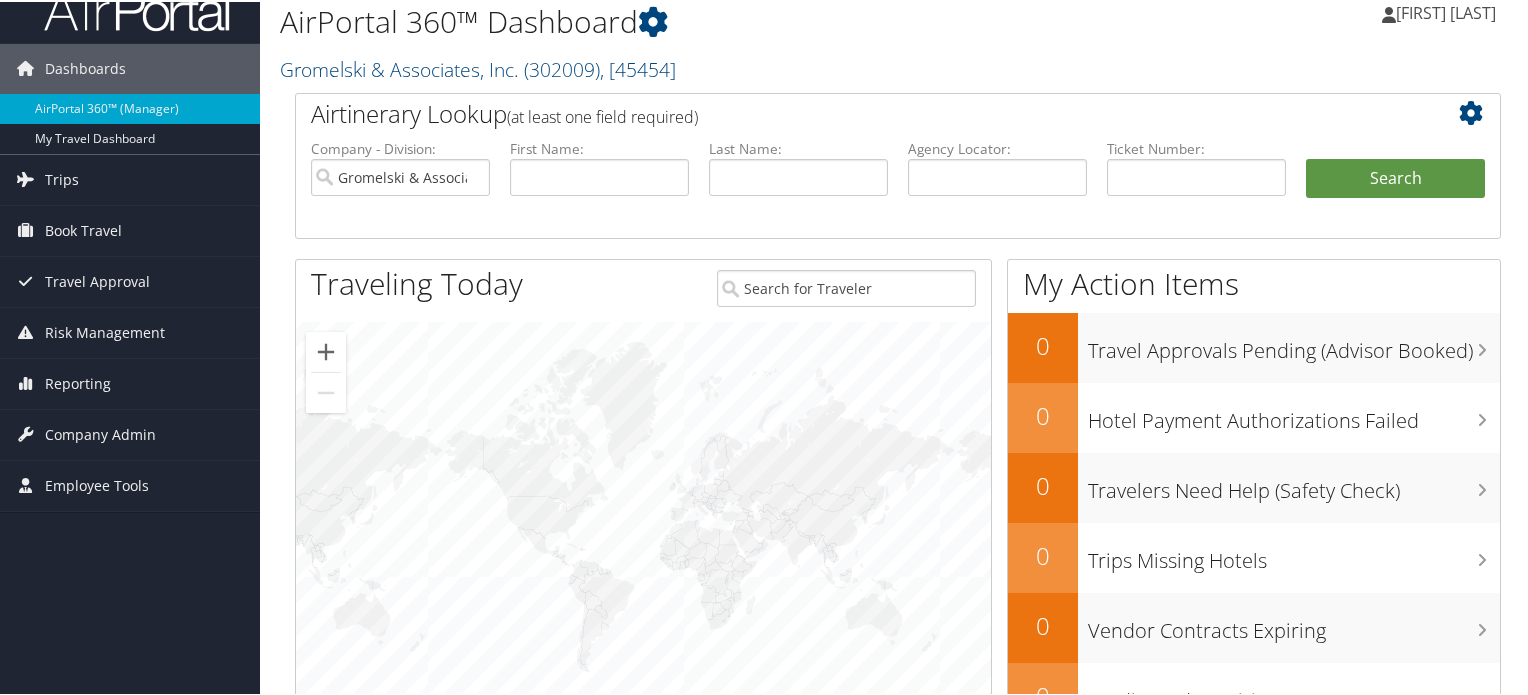 scroll, scrollTop: 0, scrollLeft: 0, axis: both 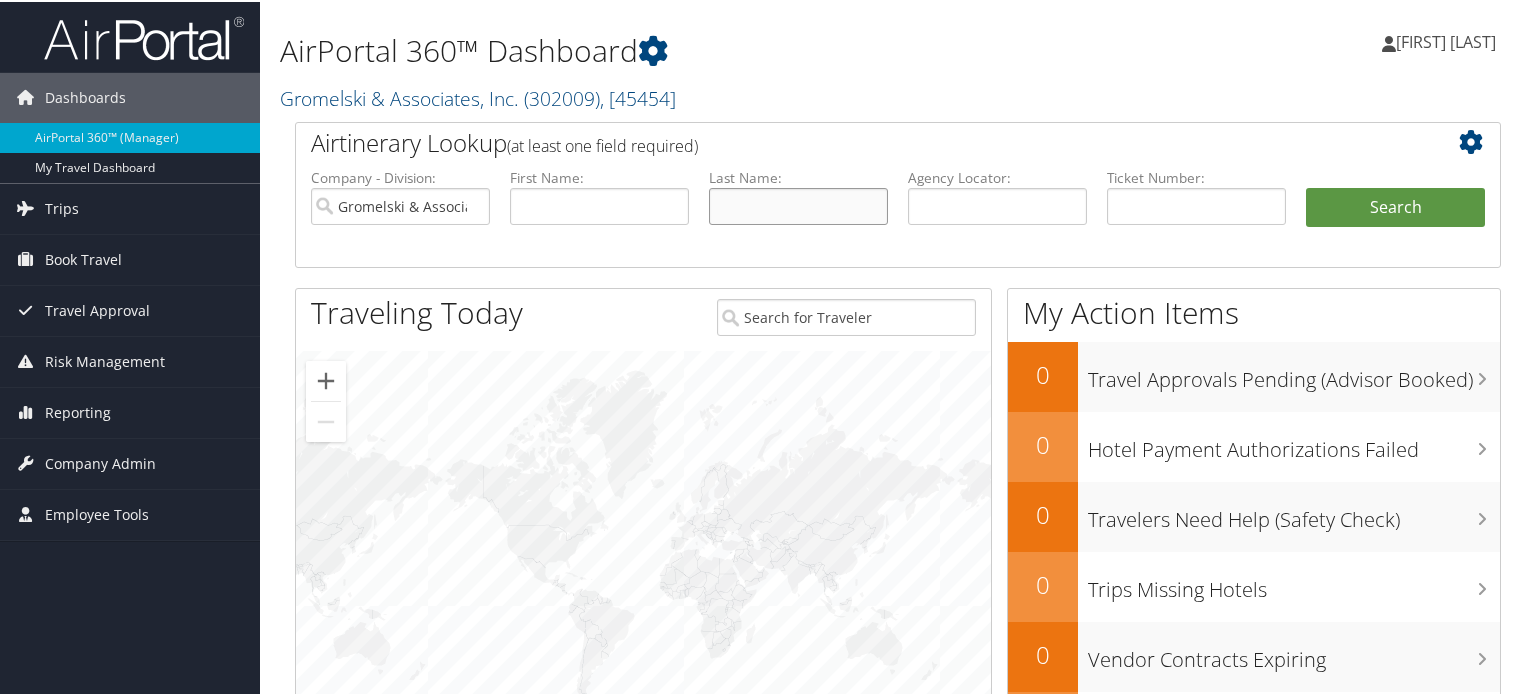 click at bounding box center (798, 204) 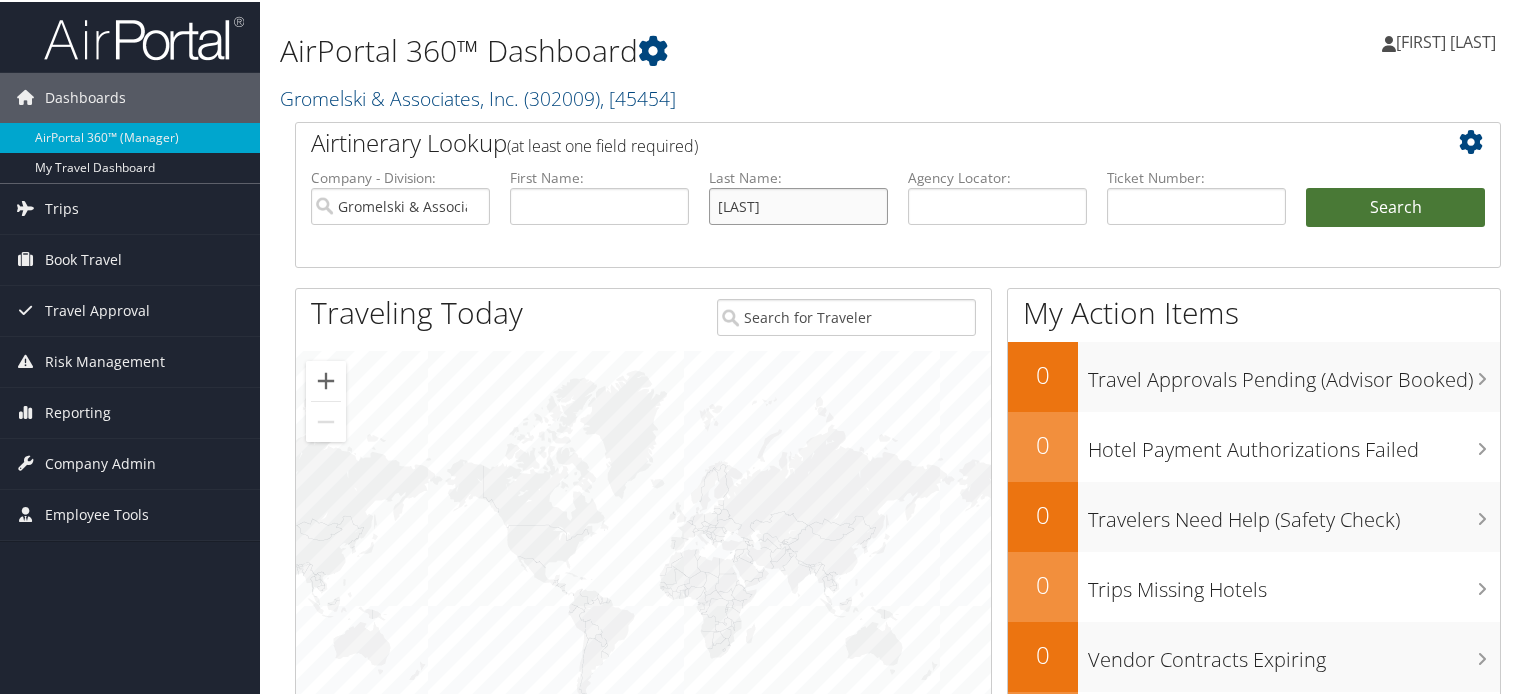 type on "[name]" 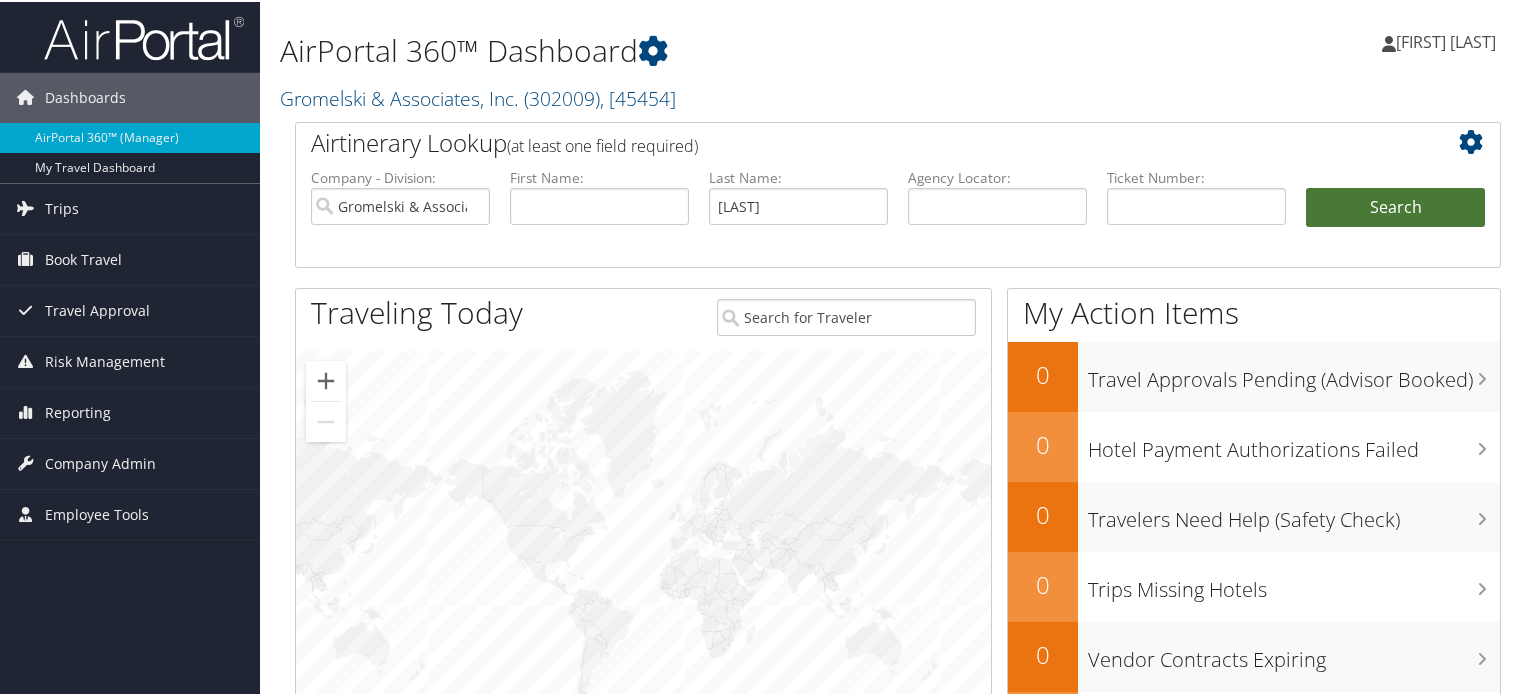 click on "Search" at bounding box center (1395, 206) 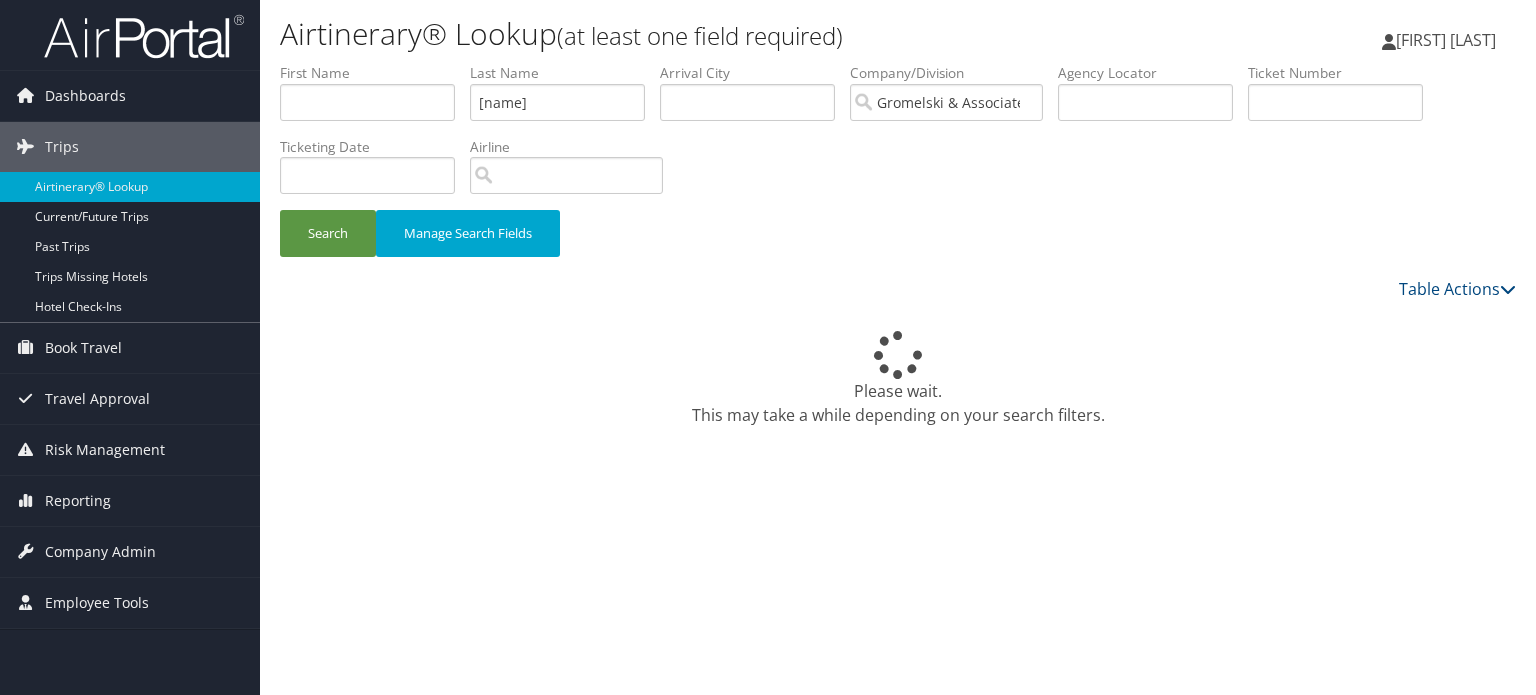 scroll, scrollTop: 0, scrollLeft: 0, axis: both 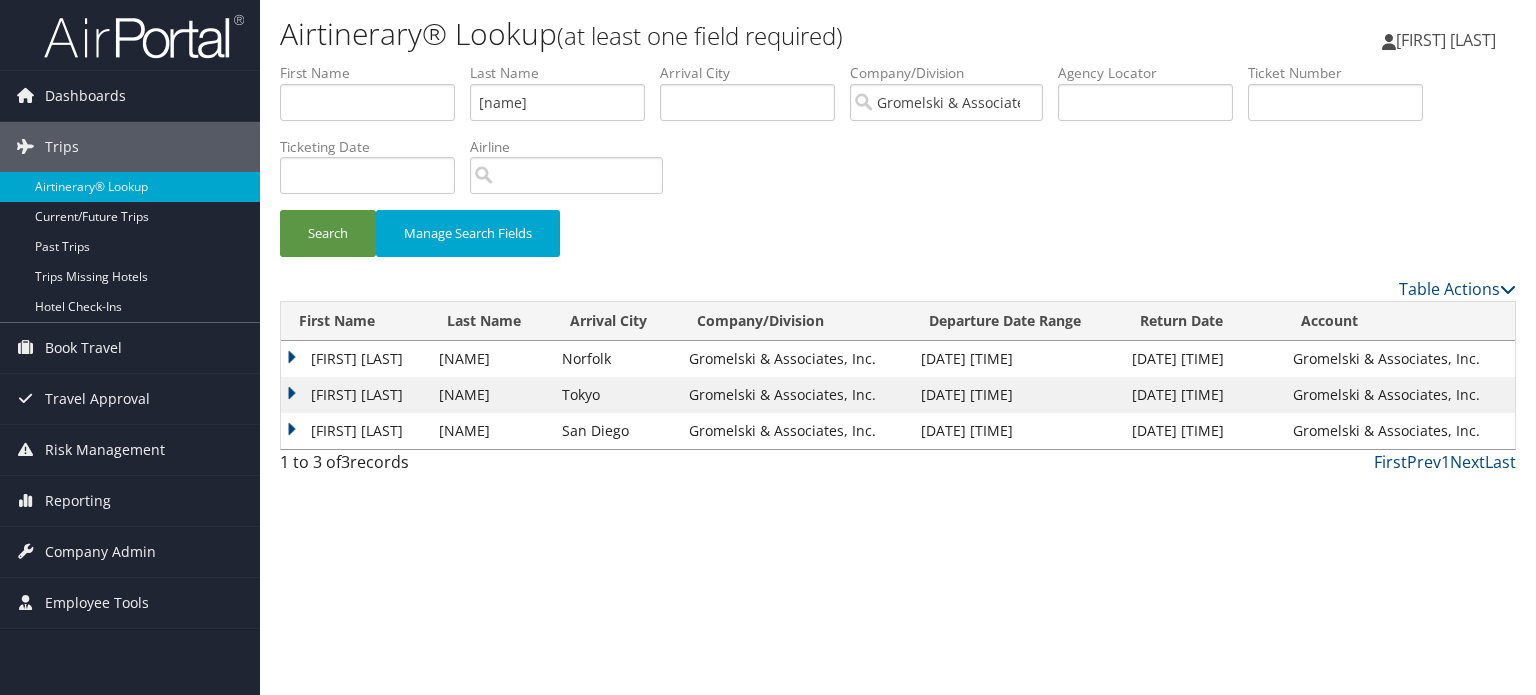click on "[FIRST] [LAST]" at bounding box center [355, 395] 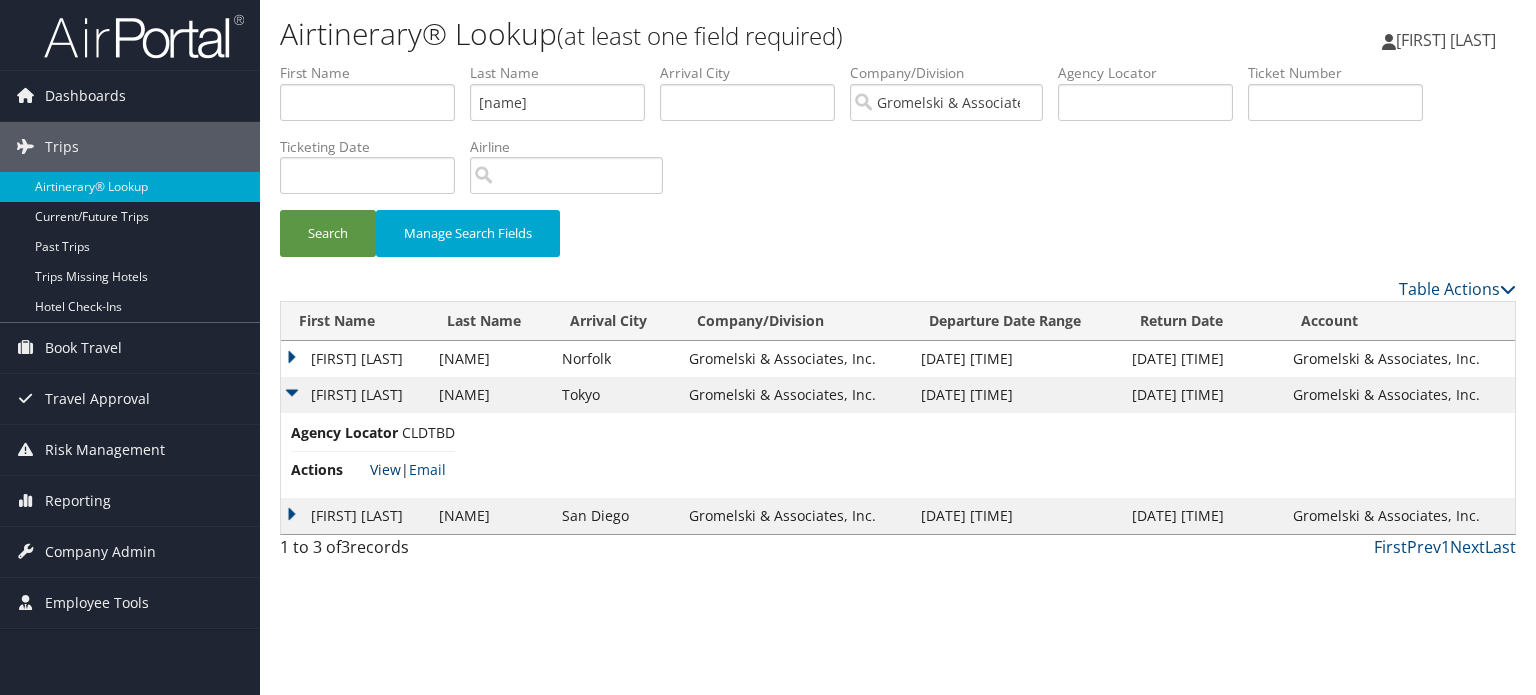 click on "View" at bounding box center [385, 469] 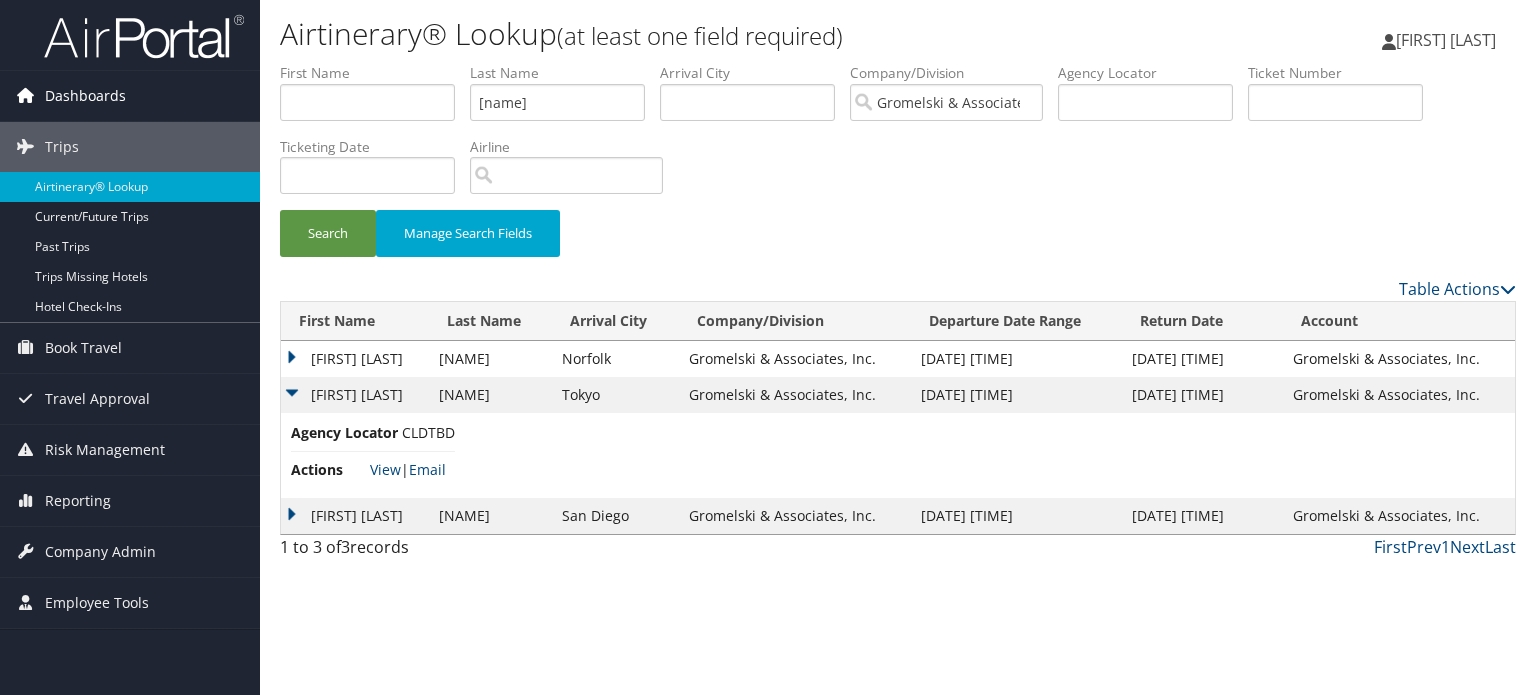 click on "Dashboards" at bounding box center (85, 96) 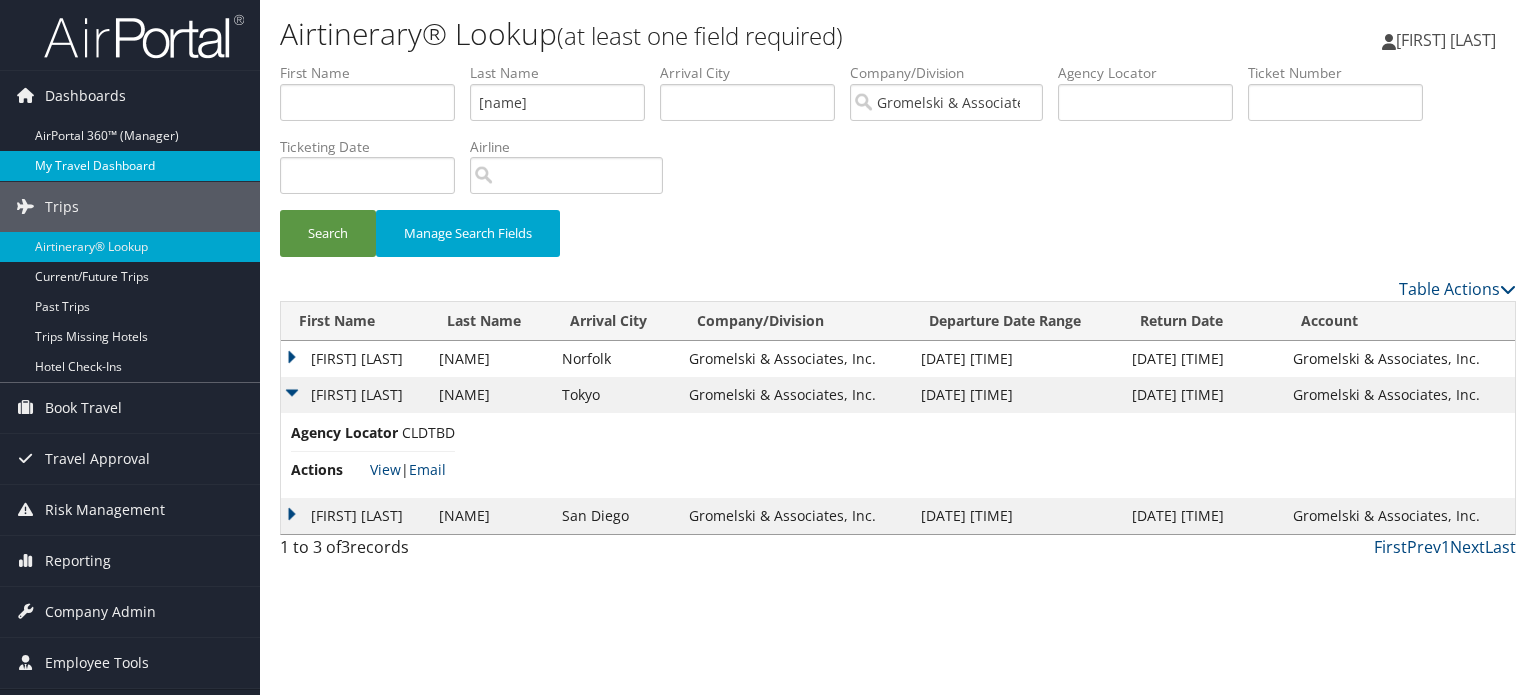 click on "My Travel Dashboard" at bounding box center (130, 166) 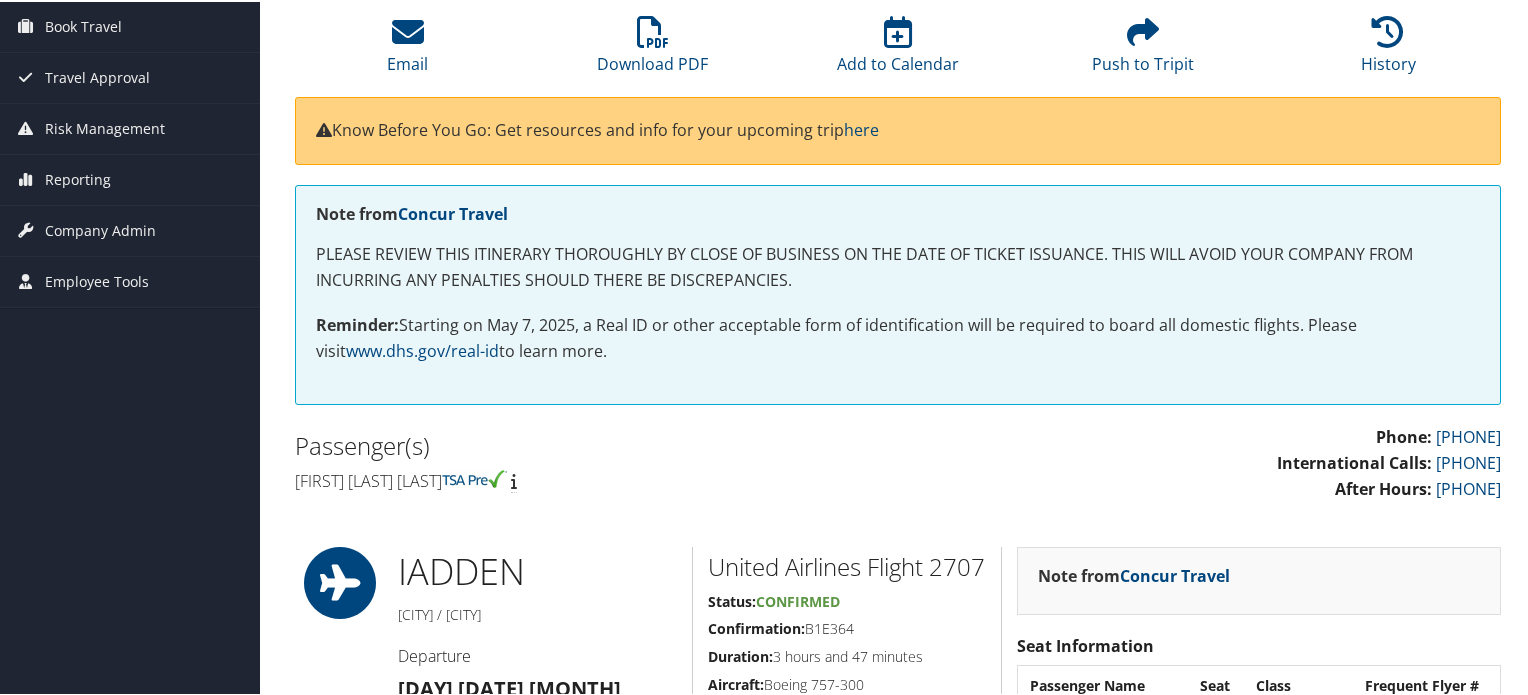 scroll, scrollTop: 0, scrollLeft: 0, axis: both 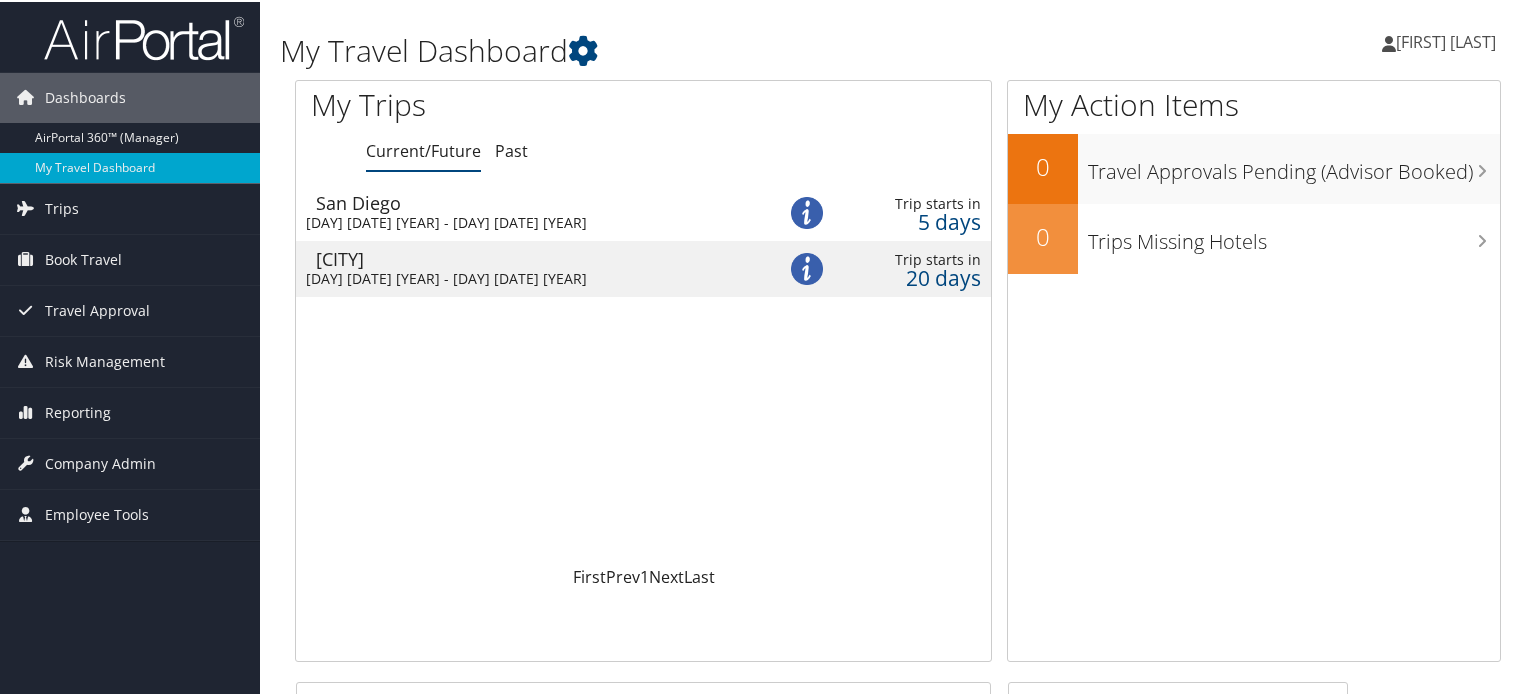 click on "Sun 10 Aug 2025 - Sat 16 Aug 2025" at bounding box center [526, 221] 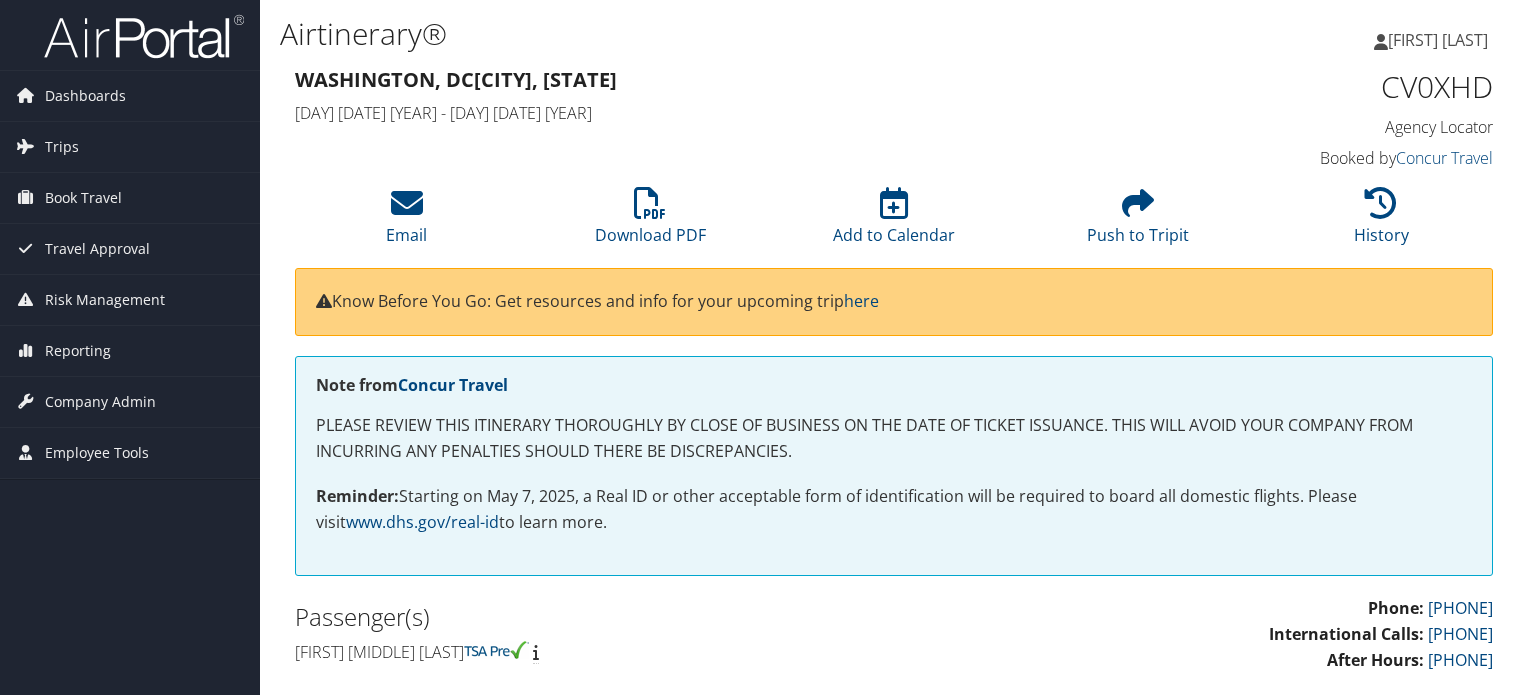 scroll, scrollTop: 400, scrollLeft: 0, axis: vertical 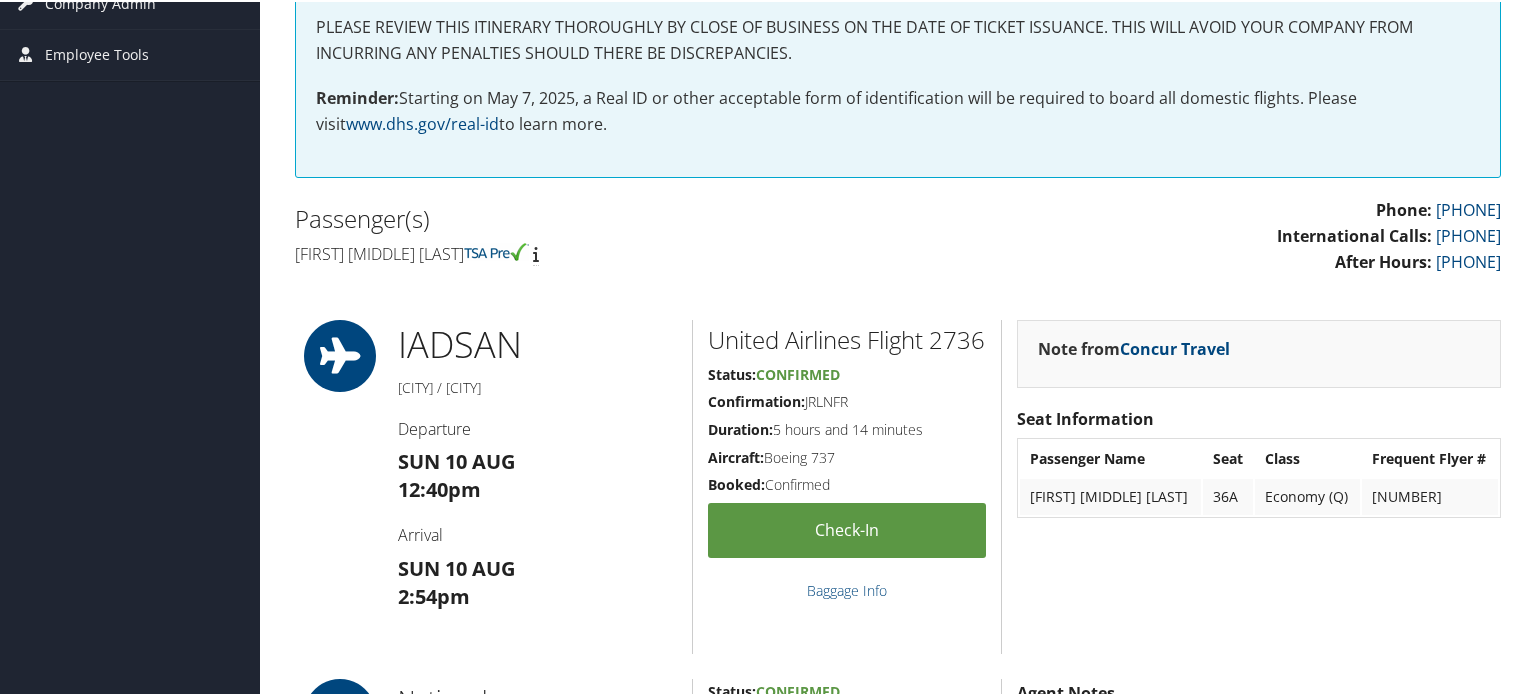 click on "Economy (Q)" at bounding box center [1307, 495] 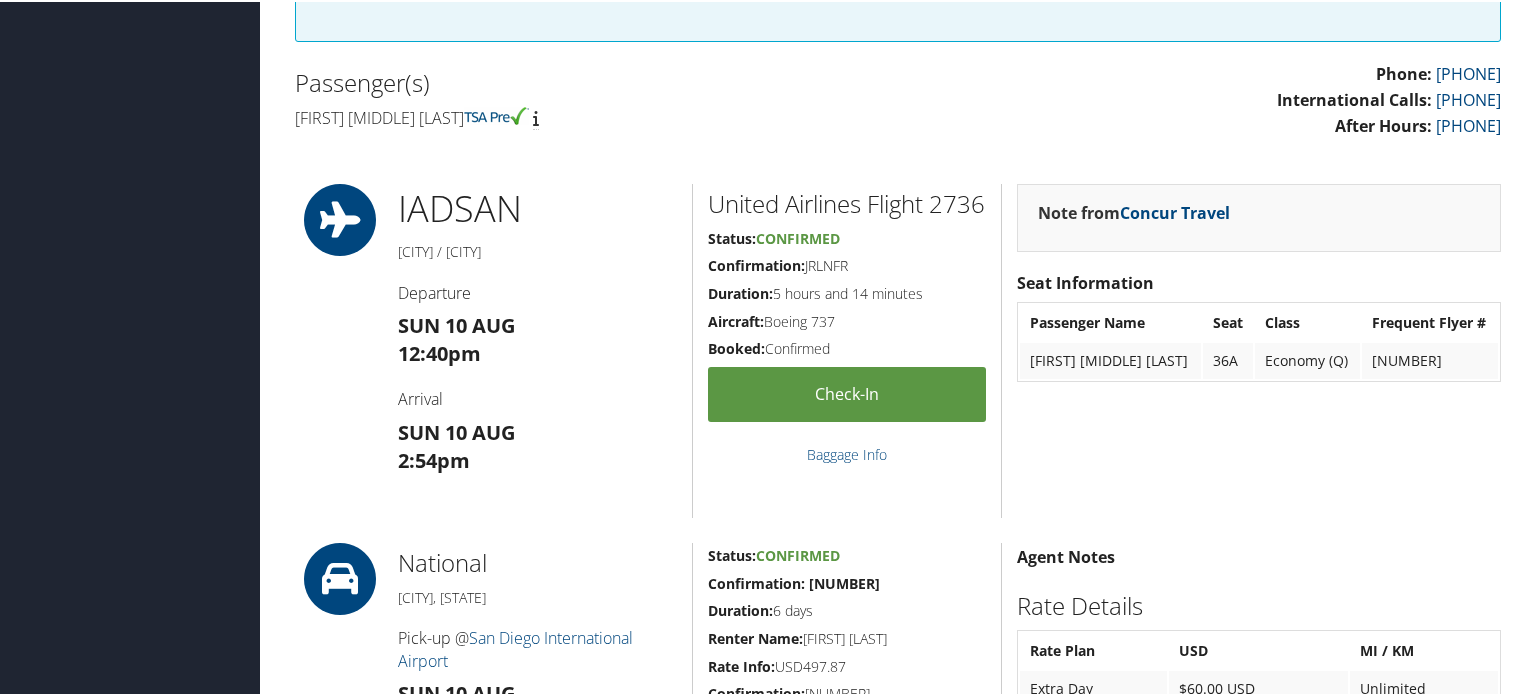 scroll, scrollTop: 600, scrollLeft: 0, axis: vertical 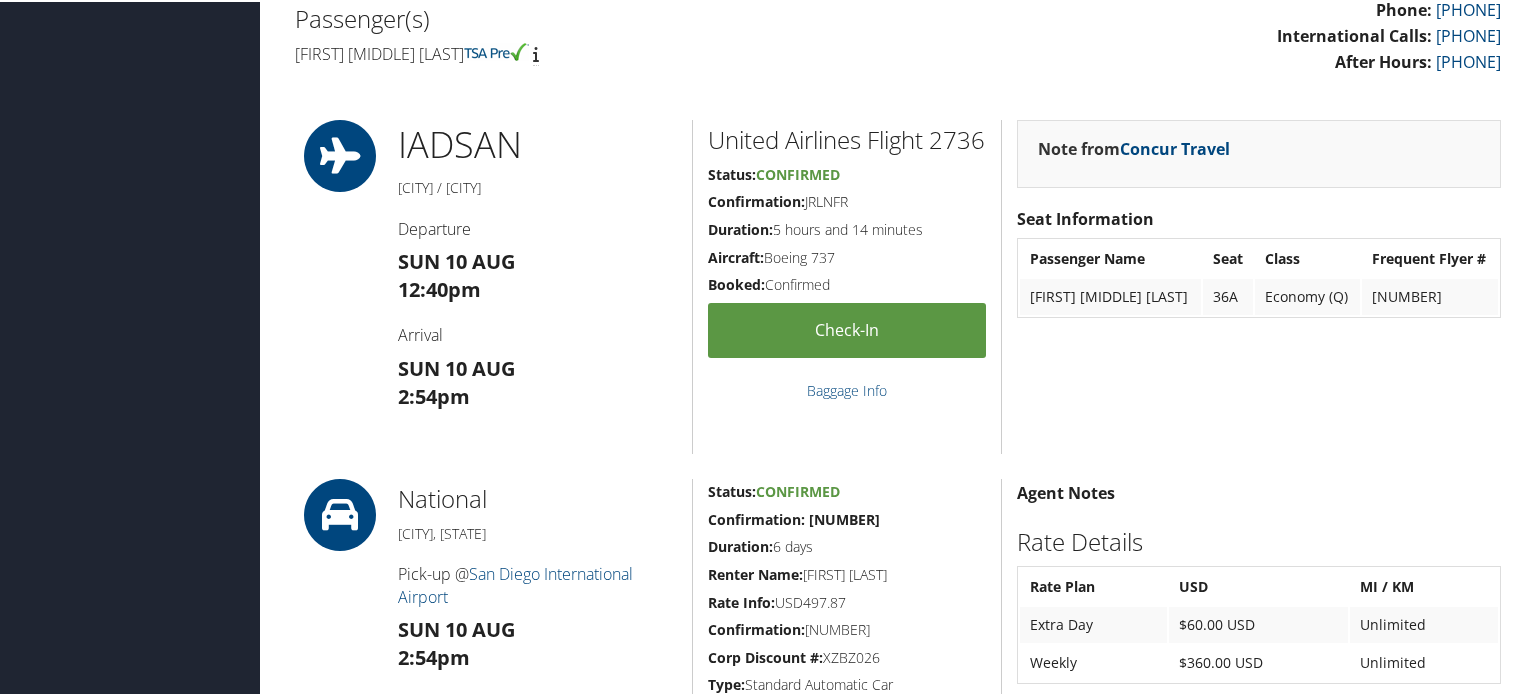 click on "Economy (Q)" at bounding box center [1307, 295] 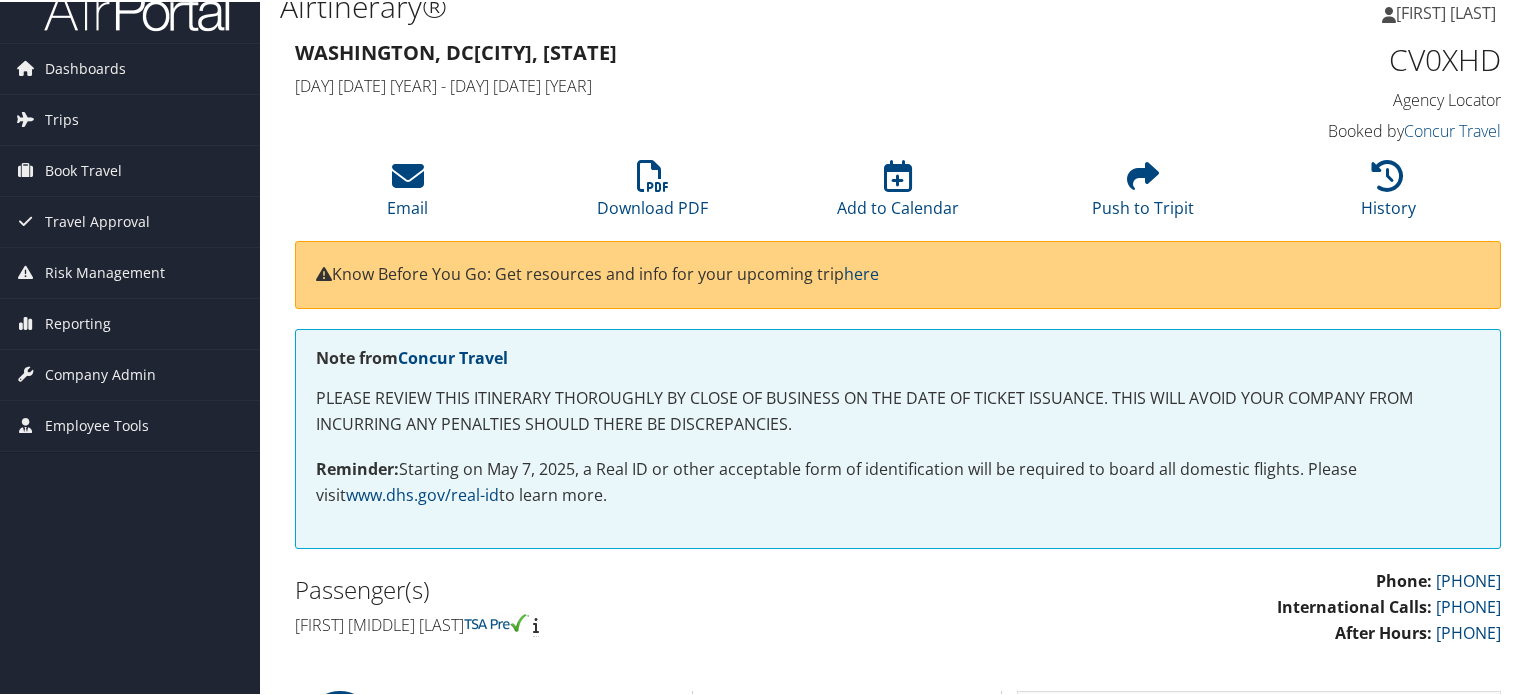 scroll, scrollTop: 0, scrollLeft: 0, axis: both 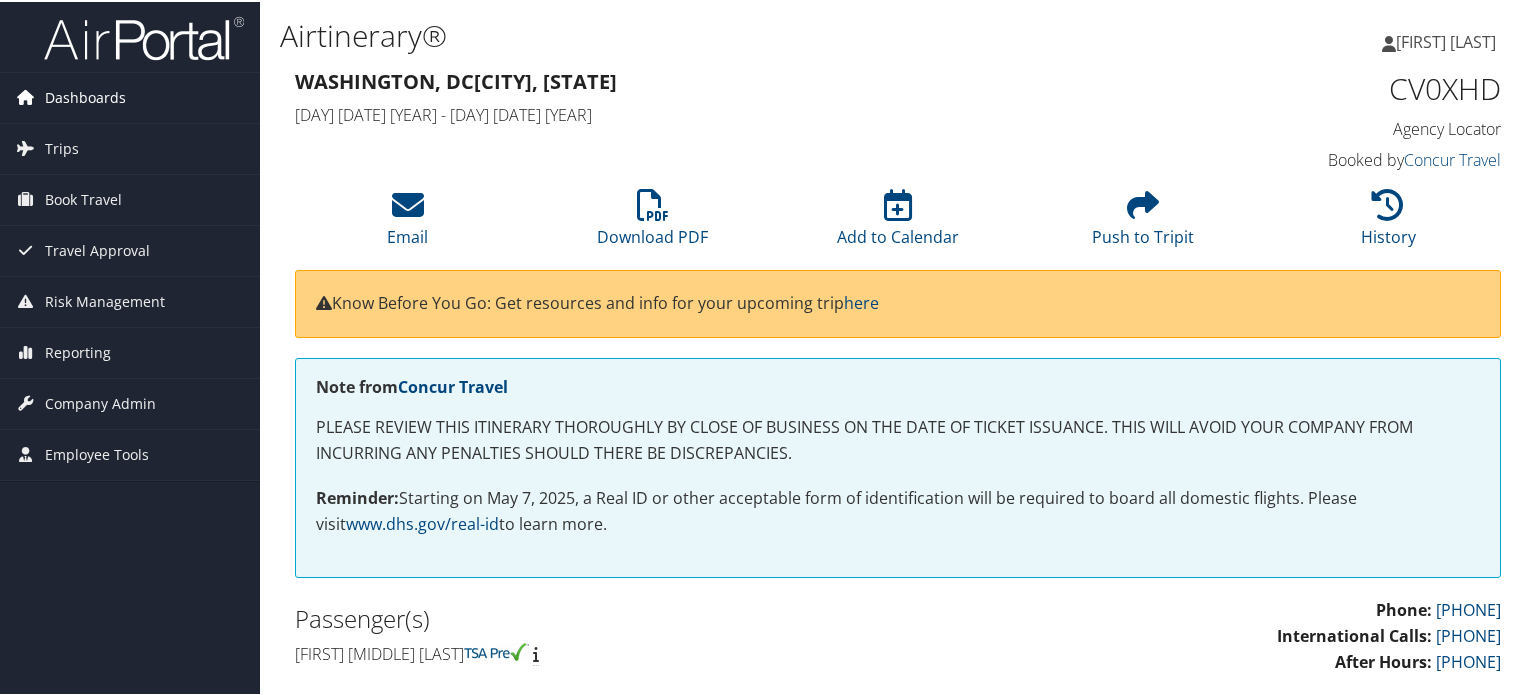 click on "Dashboards" at bounding box center [85, 96] 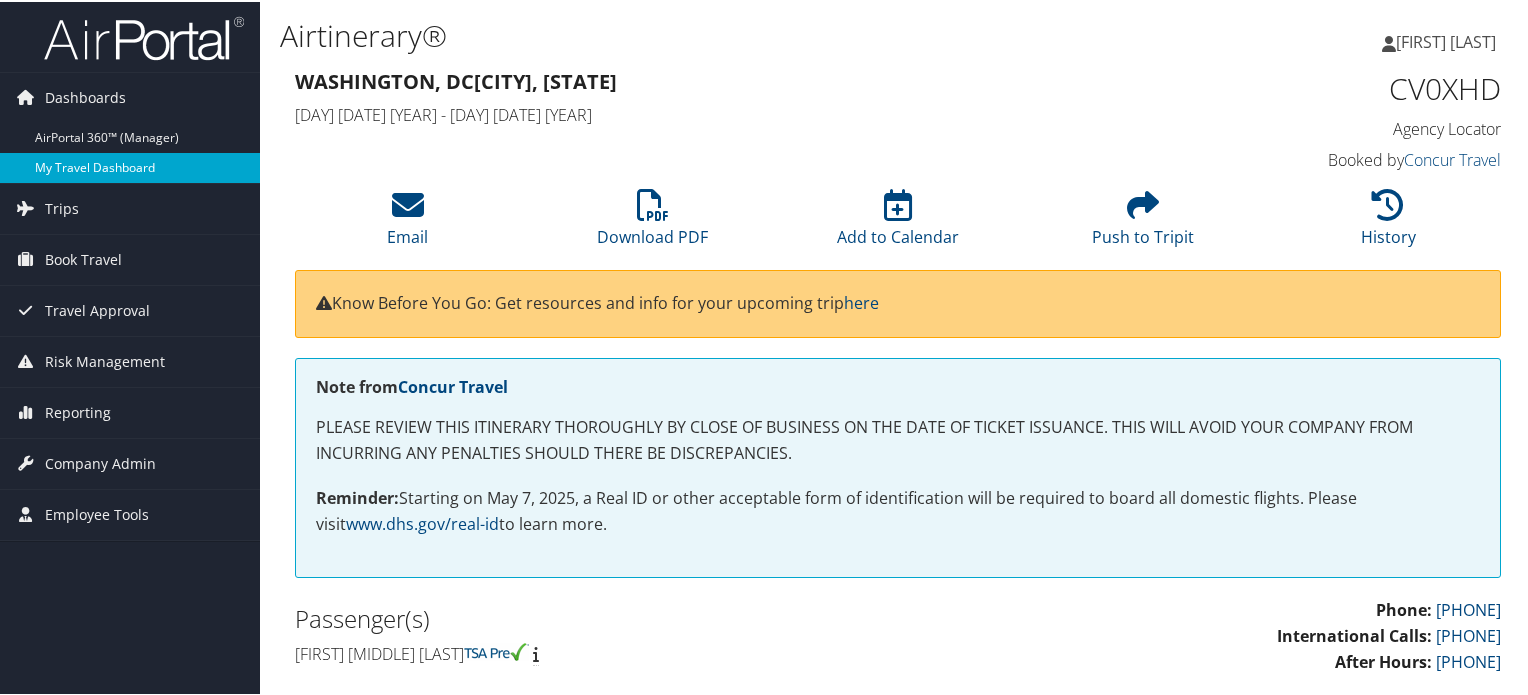 click on "My Travel Dashboard" at bounding box center (130, 166) 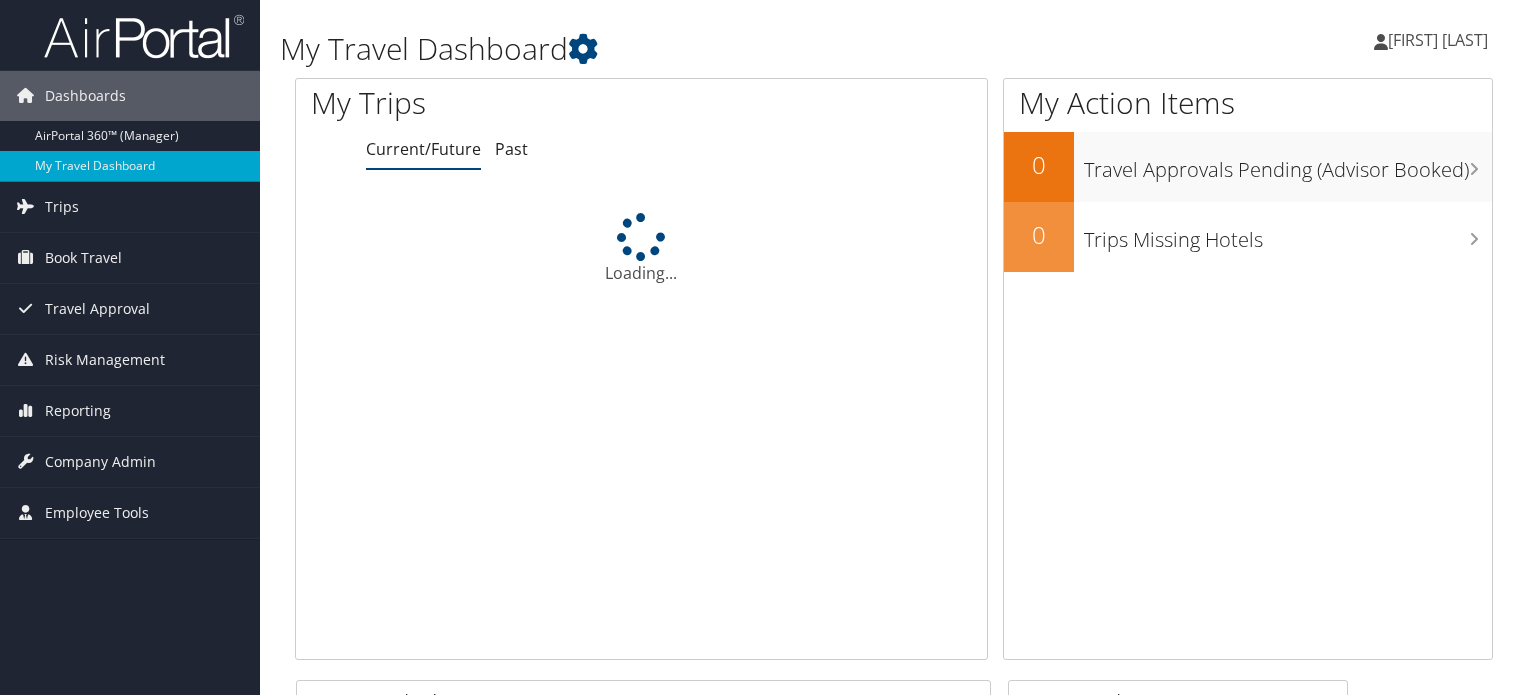 scroll, scrollTop: 0, scrollLeft: 0, axis: both 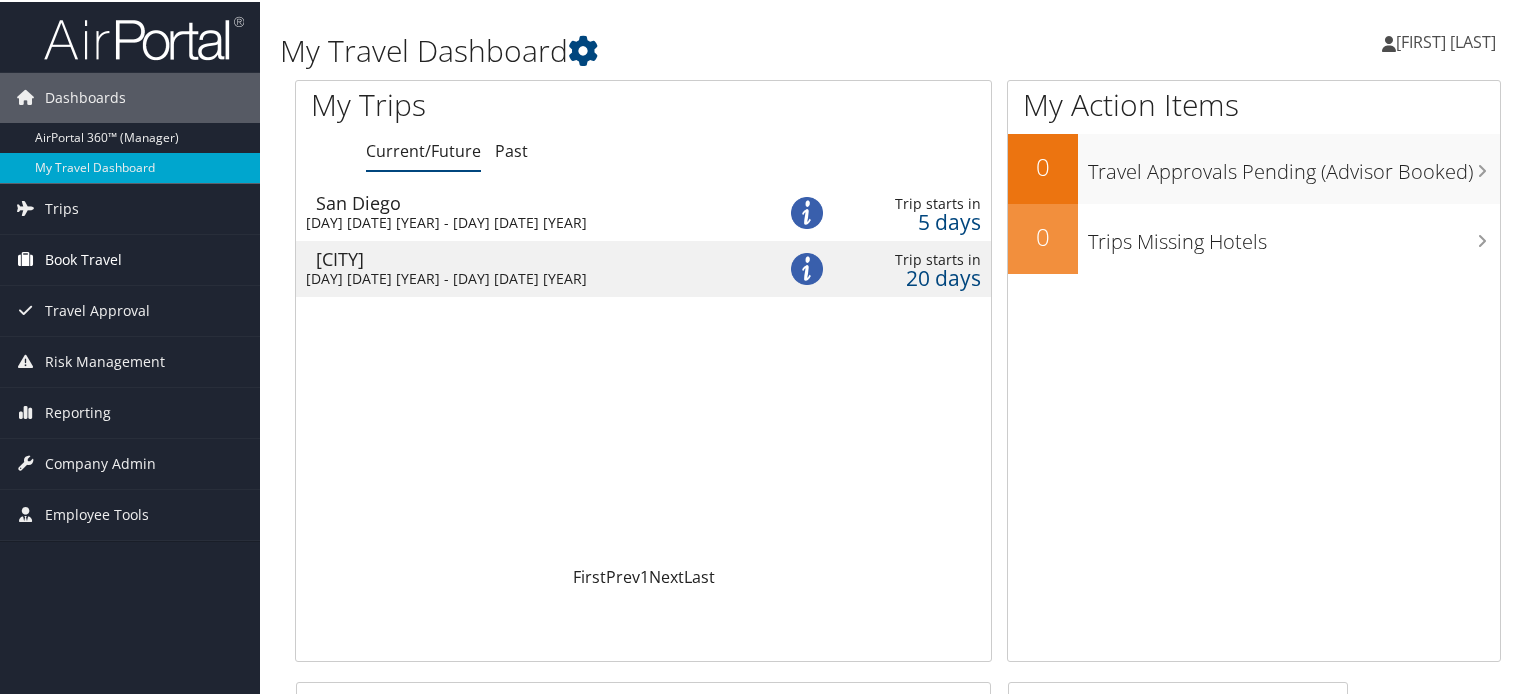click on "Book Travel" at bounding box center (83, 258) 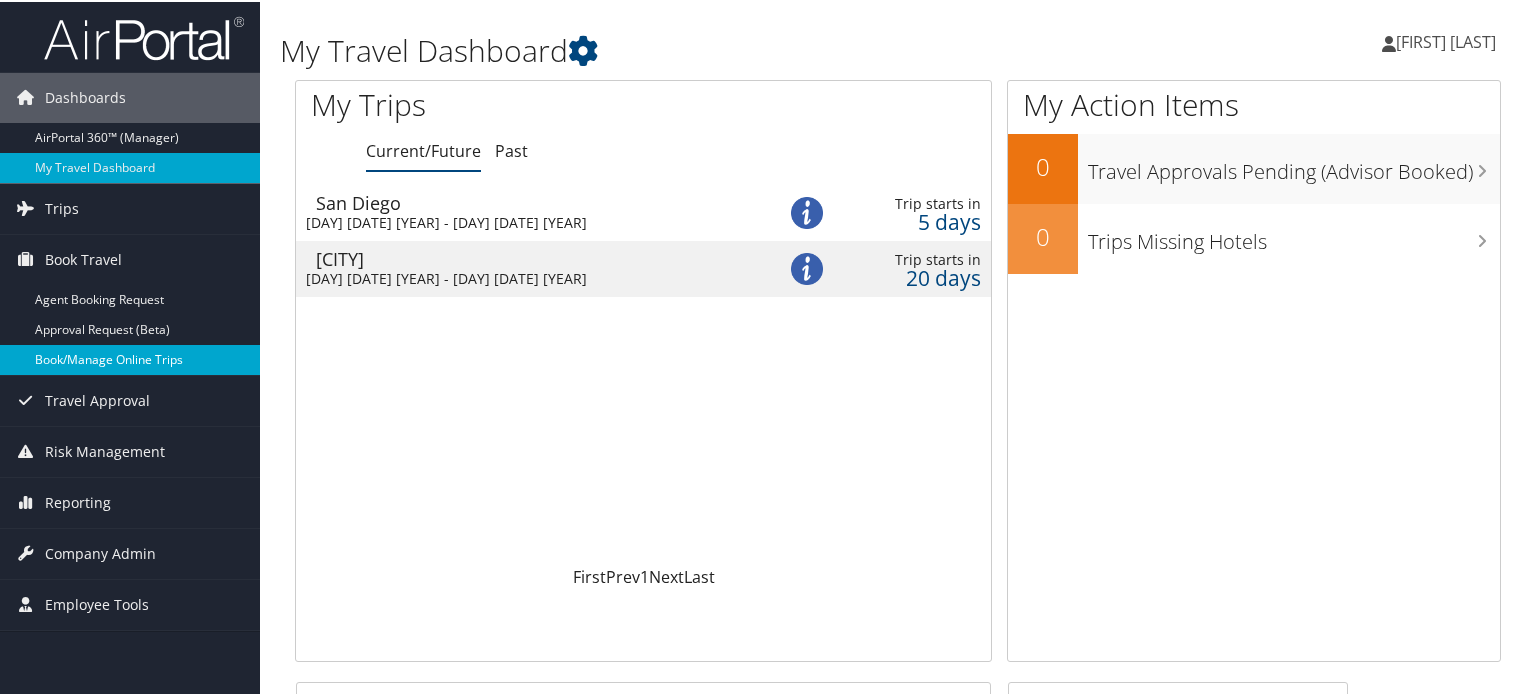 click on "Book/Manage Online Trips" at bounding box center [130, 358] 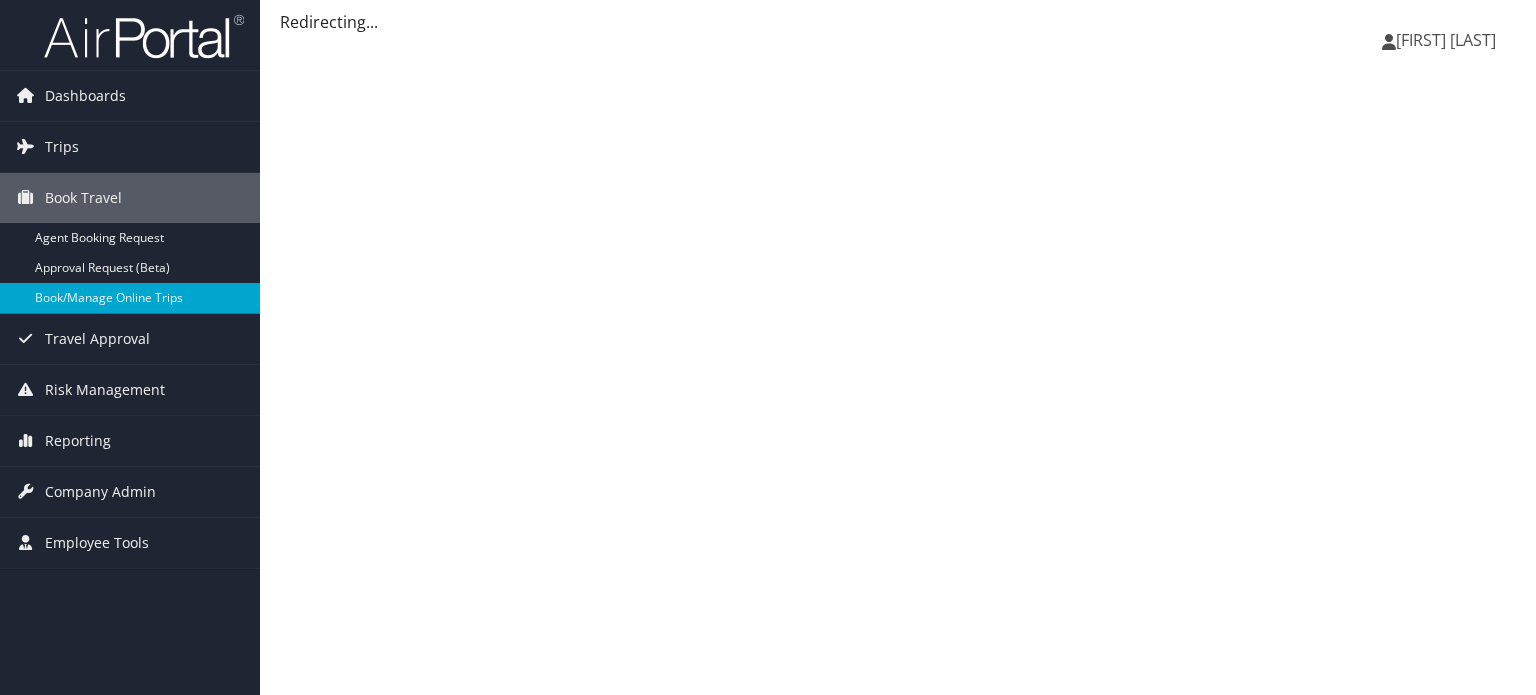 scroll, scrollTop: 0, scrollLeft: 0, axis: both 